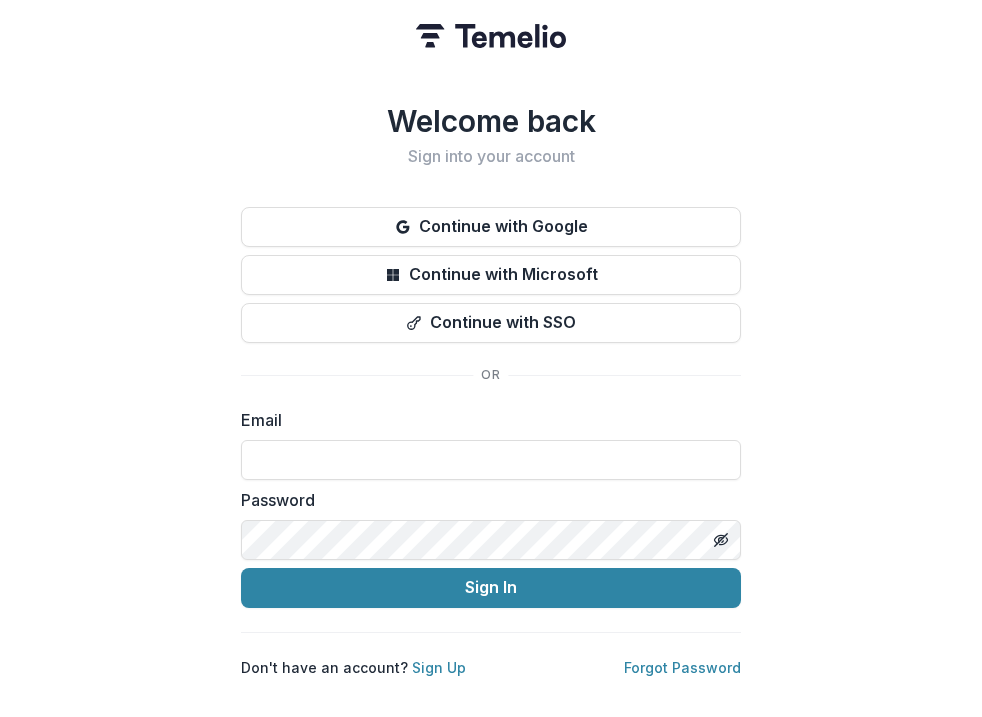 scroll, scrollTop: 0, scrollLeft: 0, axis: both 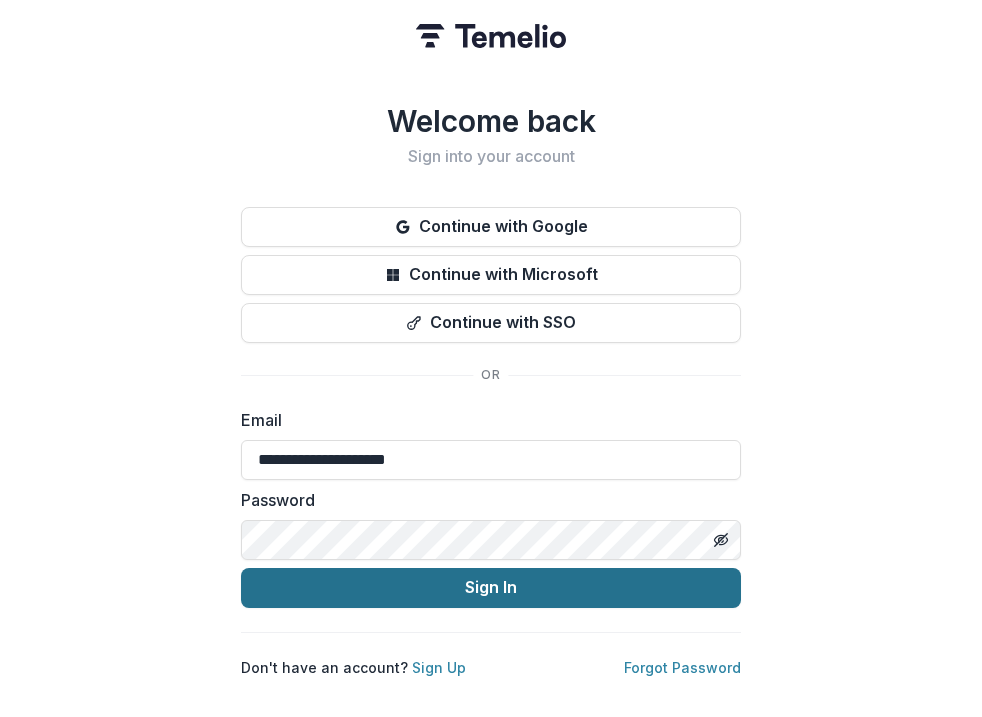 click on "Sign In" at bounding box center [491, 588] 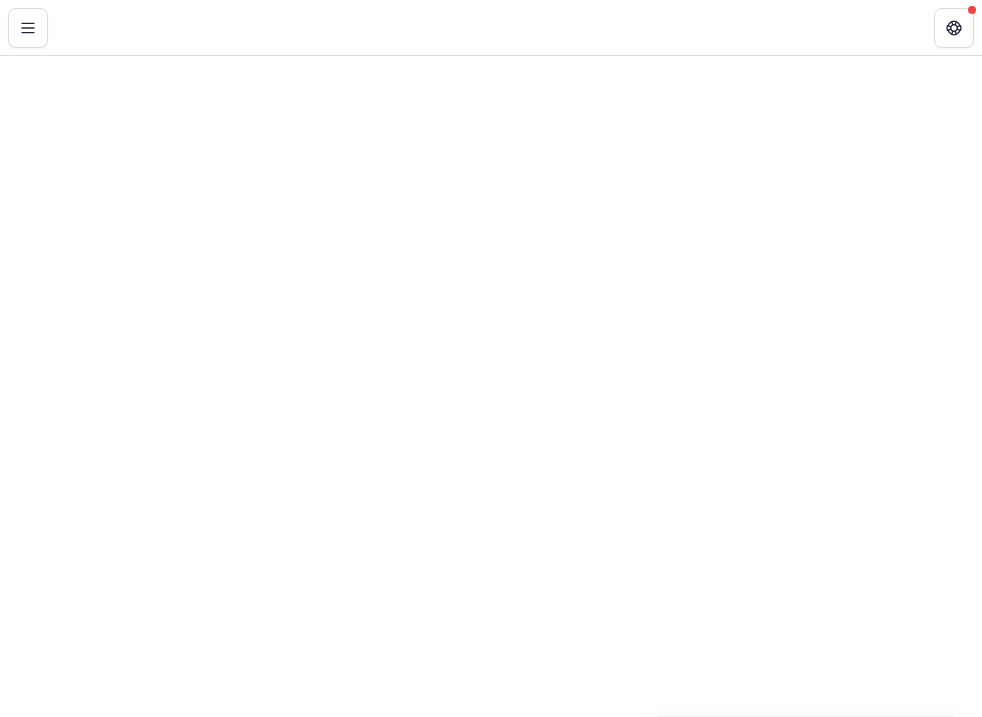 scroll, scrollTop: 0, scrollLeft: 0, axis: both 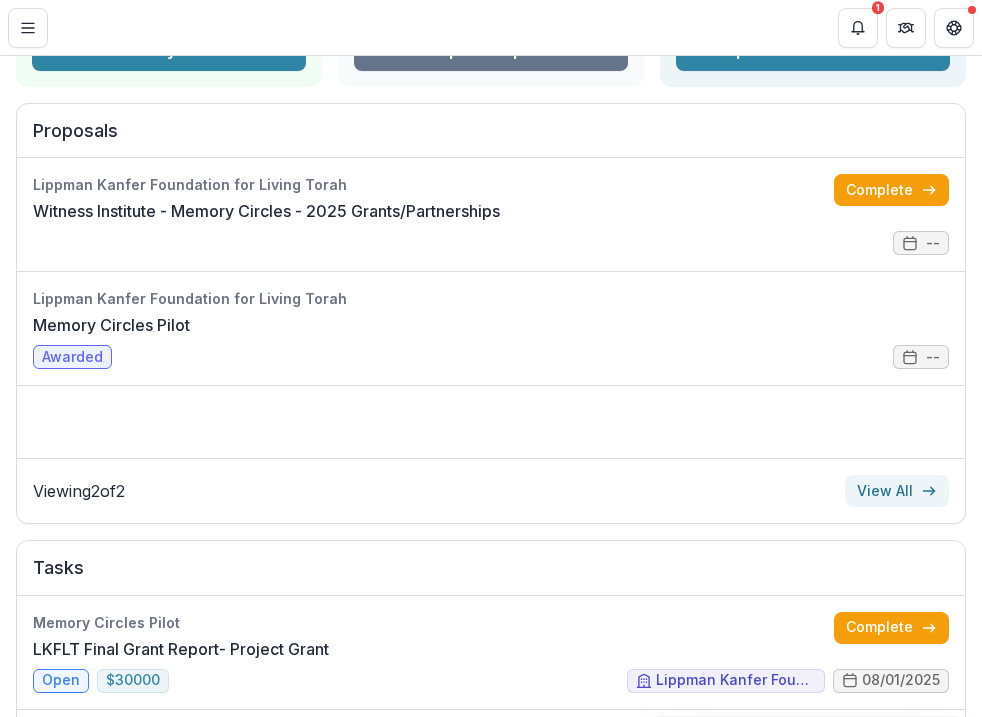click on "View All" at bounding box center (897, 491) 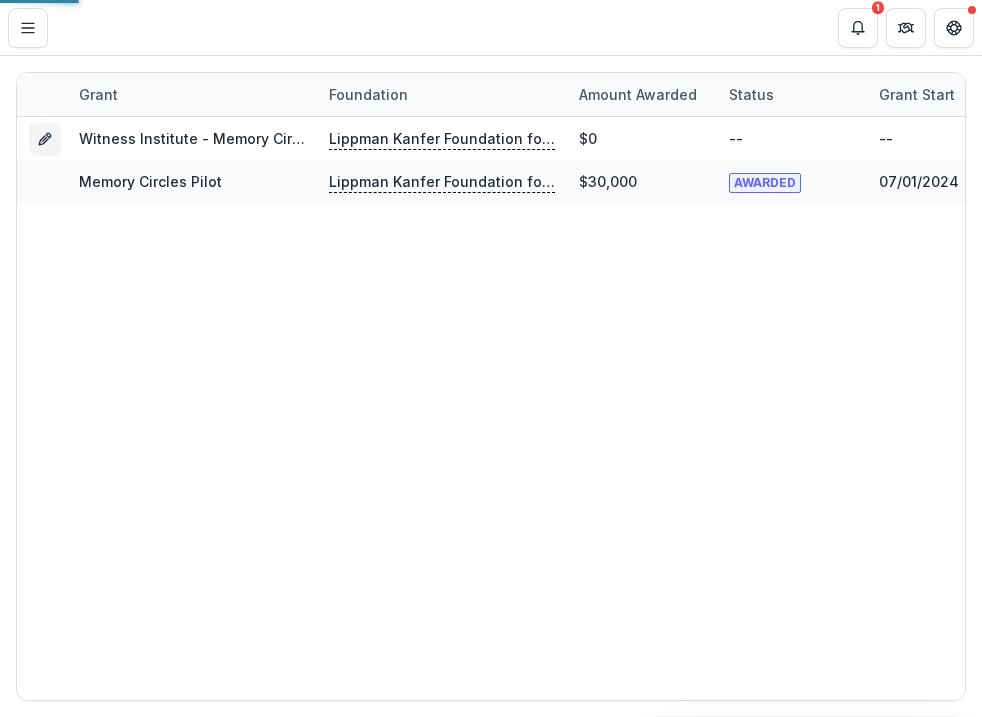 scroll, scrollTop: 0, scrollLeft: 0, axis: both 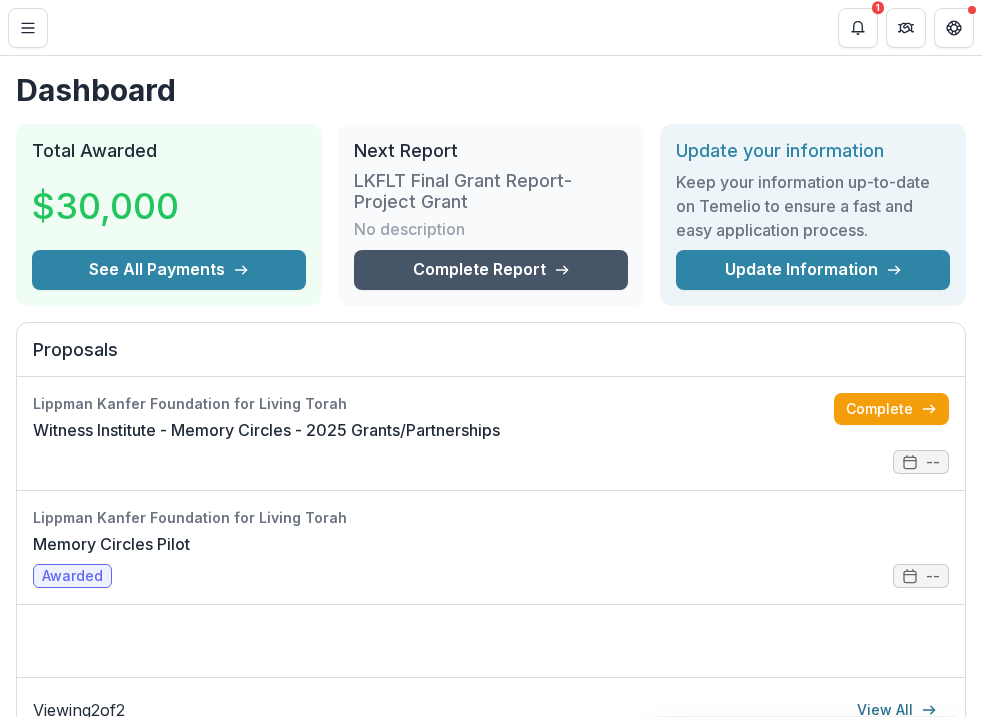 click on "Complete Report" at bounding box center [491, 270] 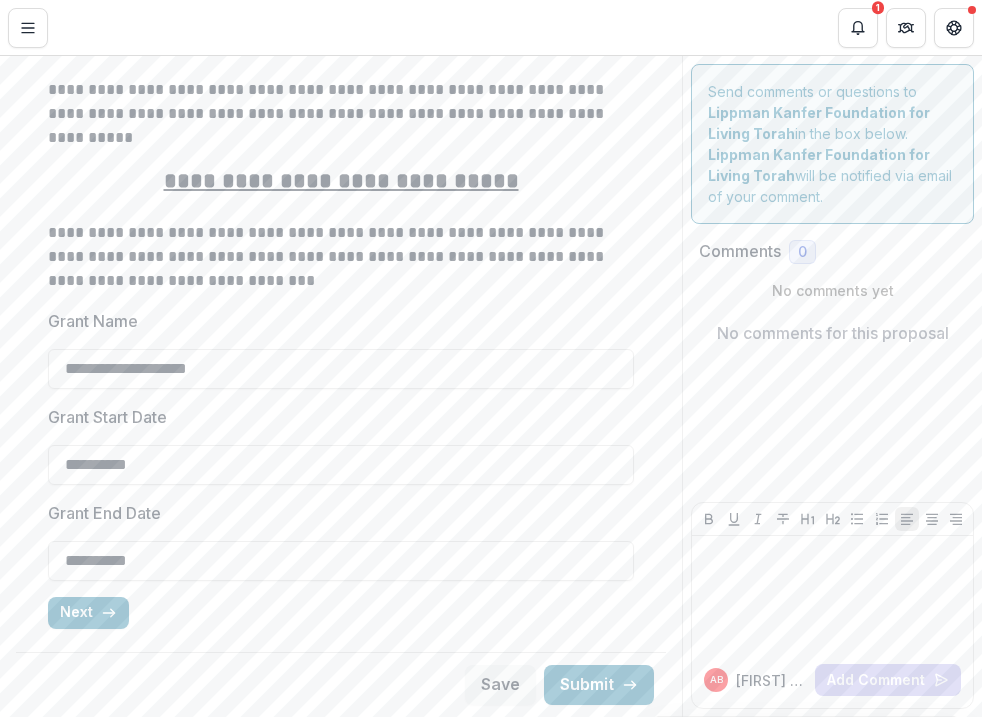 scroll, scrollTop: 1119, scrollLeft: 0, axis: vertical 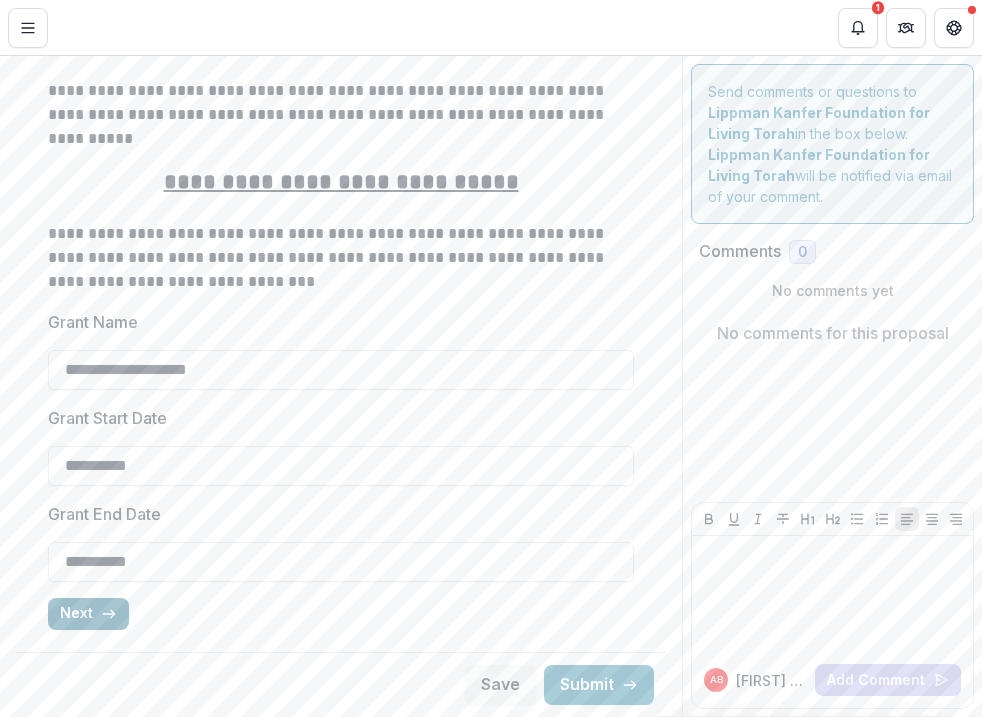 click on "Next" at bounding box center (88, 614) 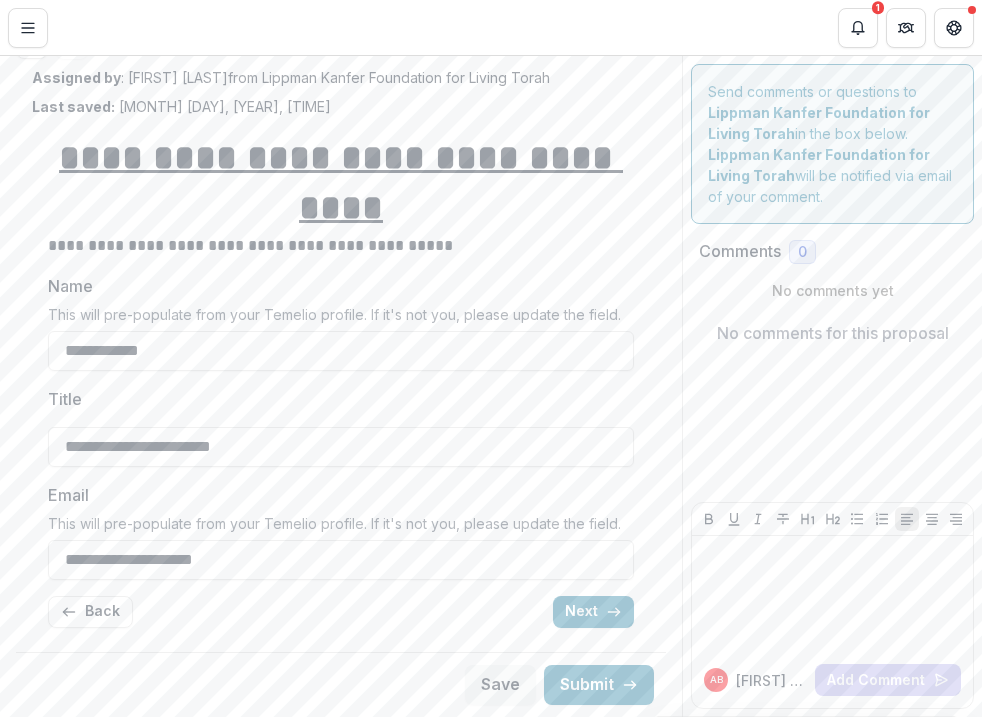scroll, scrollTop: 121, scrollLeft: 0, axis: vertical 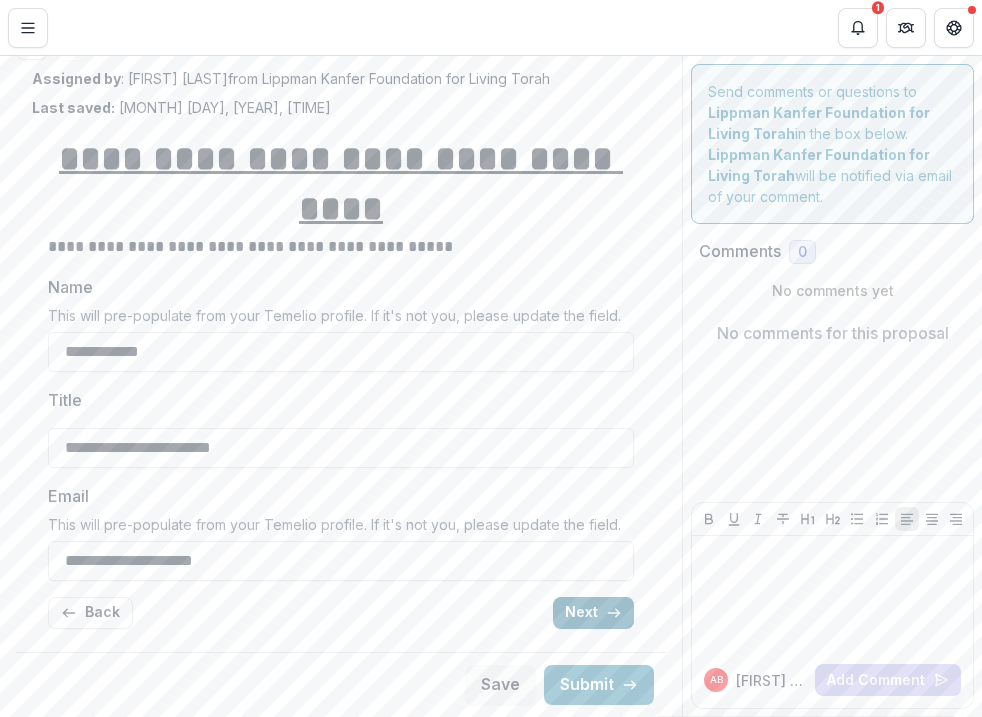 click on "Next" at bounding box center [593, 613] 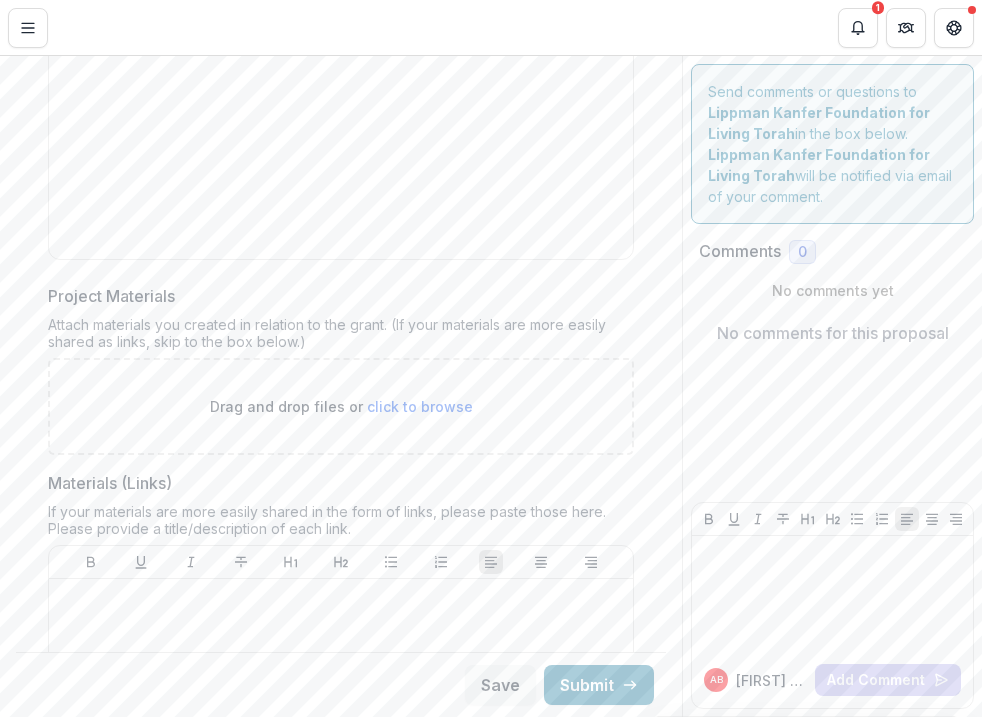 scroll, scrollTop: 995, scrollLeft: 0, axis: vertical 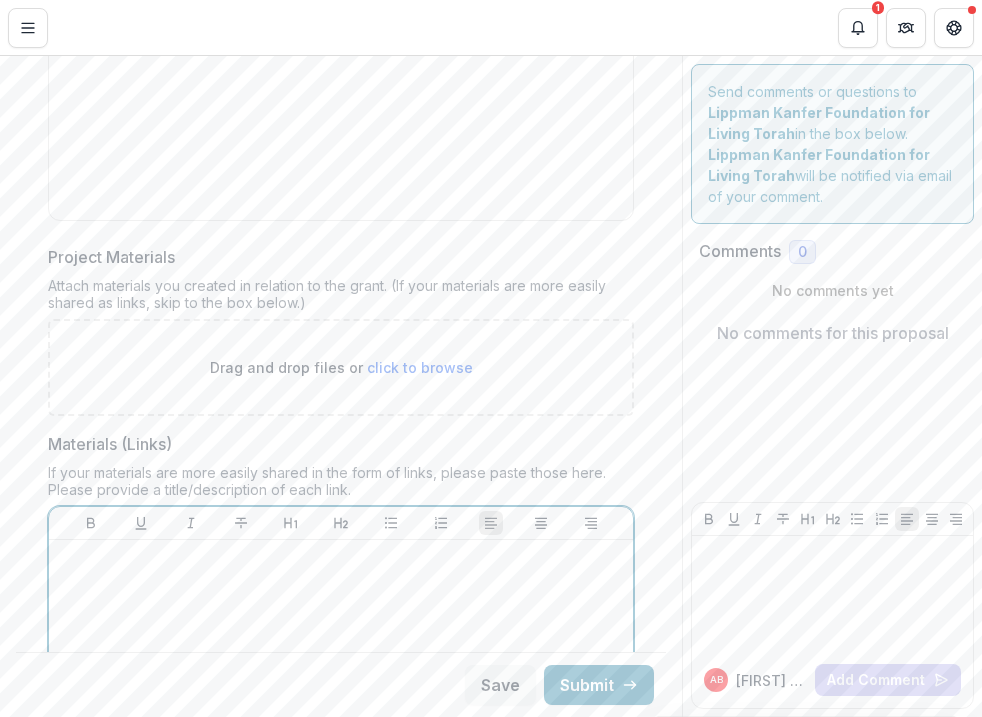 click at bounding box center (341, 559) 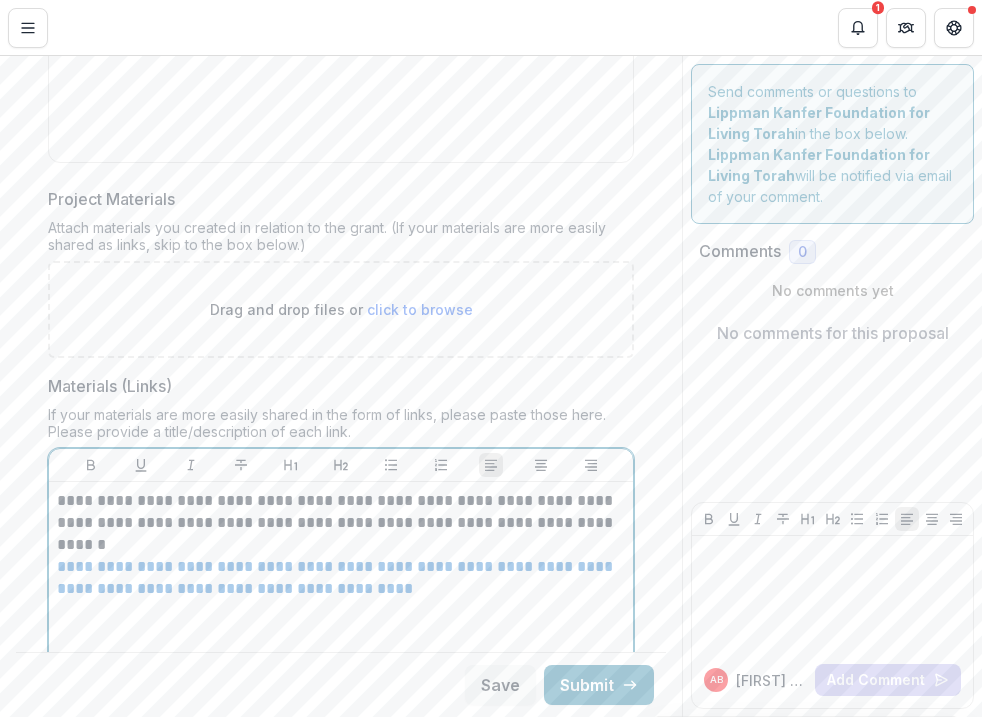 scroll, scrollTop: 1057, scrollLeft: 0, axis: vertical 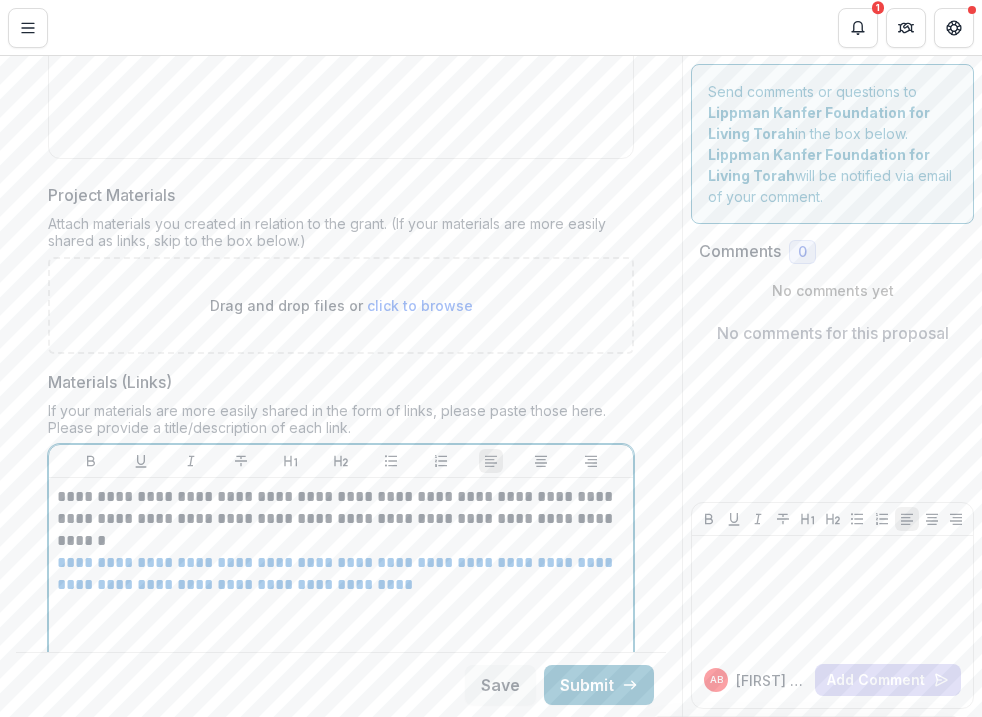 click on "**********" at bounding box center (338, 508) 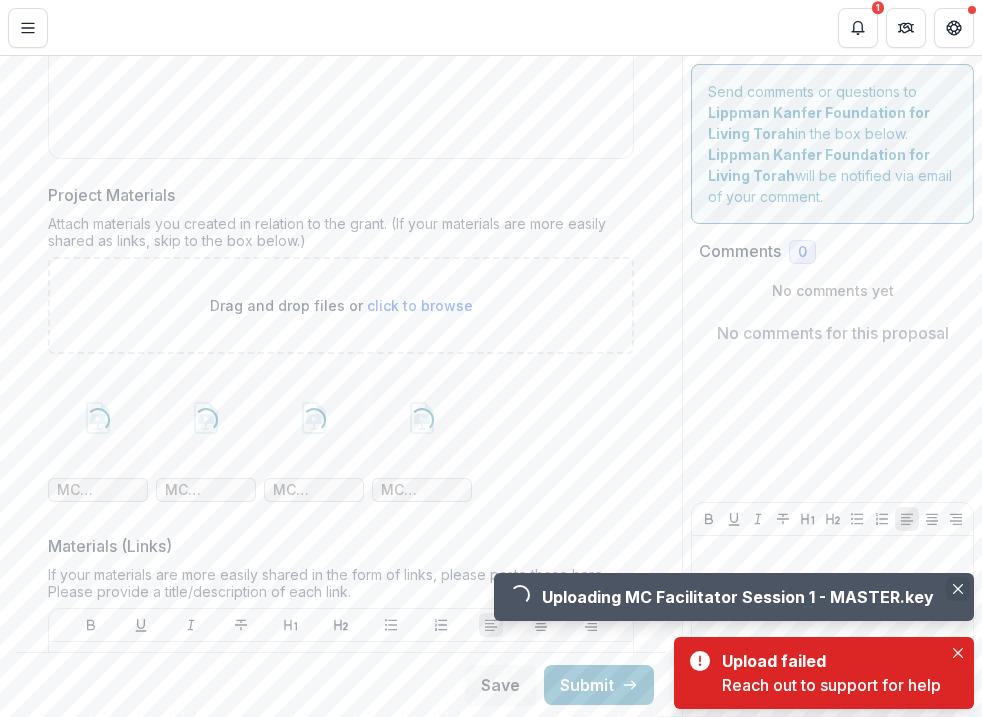 click 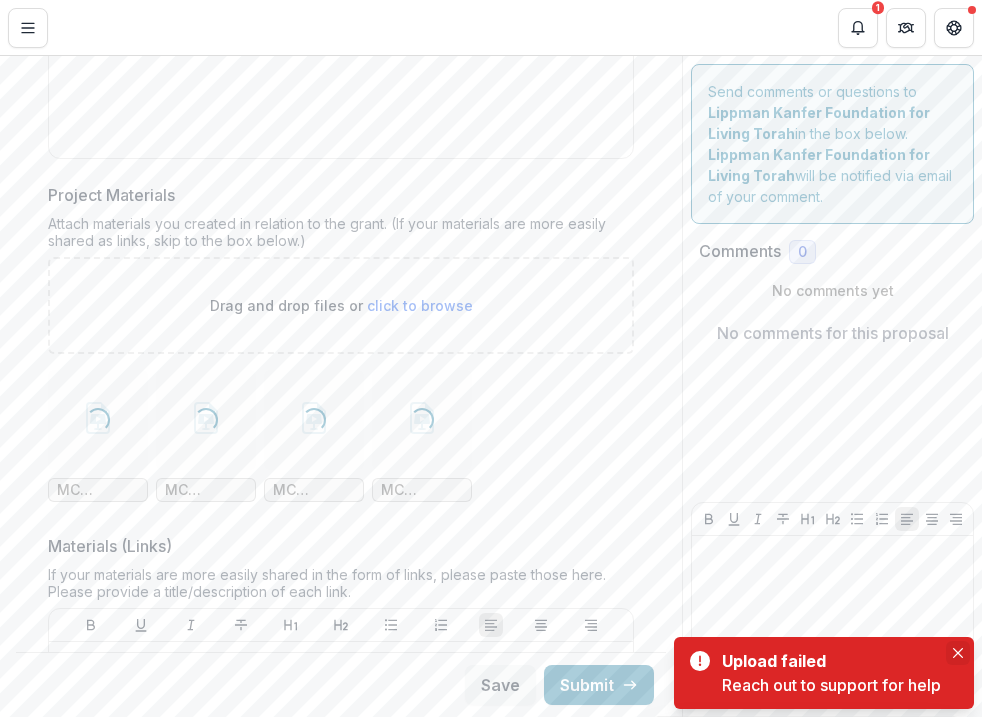 click at bounding box center [958, 653] 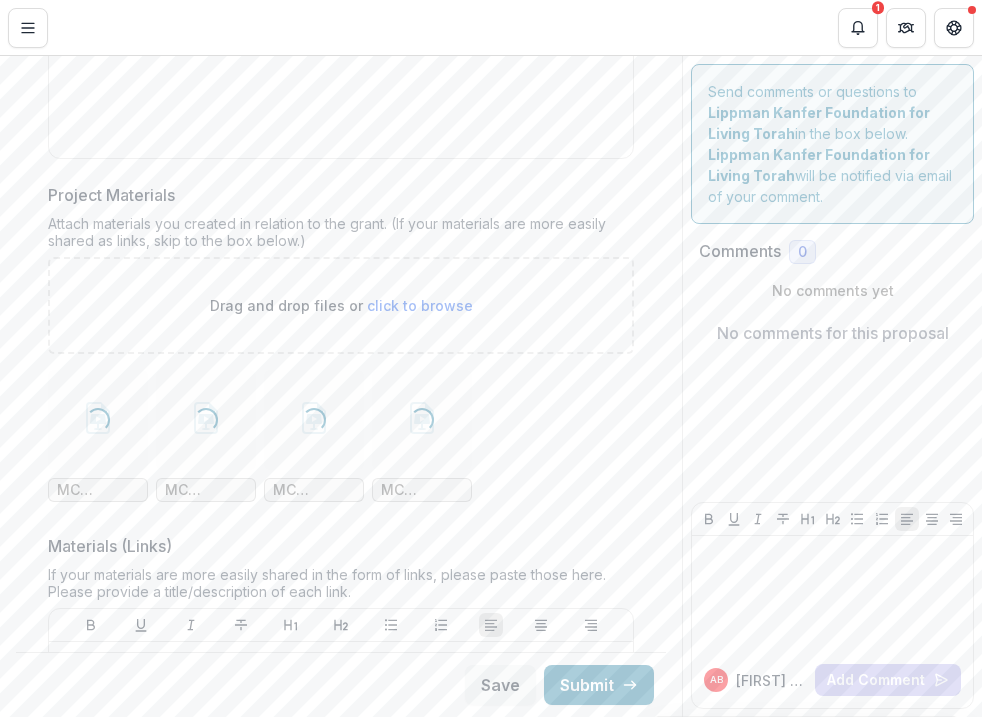 click on "Loading... MC Facilitator Session 1 - MASTER.key Loading... MC Facilitator Session 2 - MASTER.key Loading... MC Facilitator Session 3 - MASTER.key Loading... MC Facilitator Session 4 - MASTER.key" at bounding box center (341, 436) 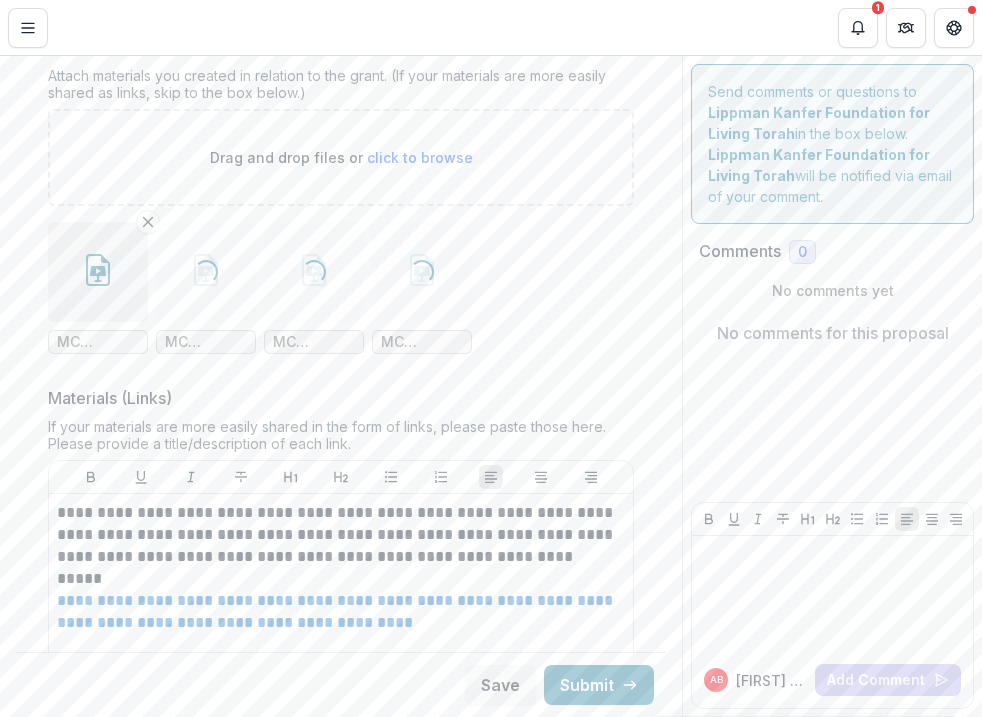 scroll, scrollTop: 1189, scrollLeft: 0, axis: vertical 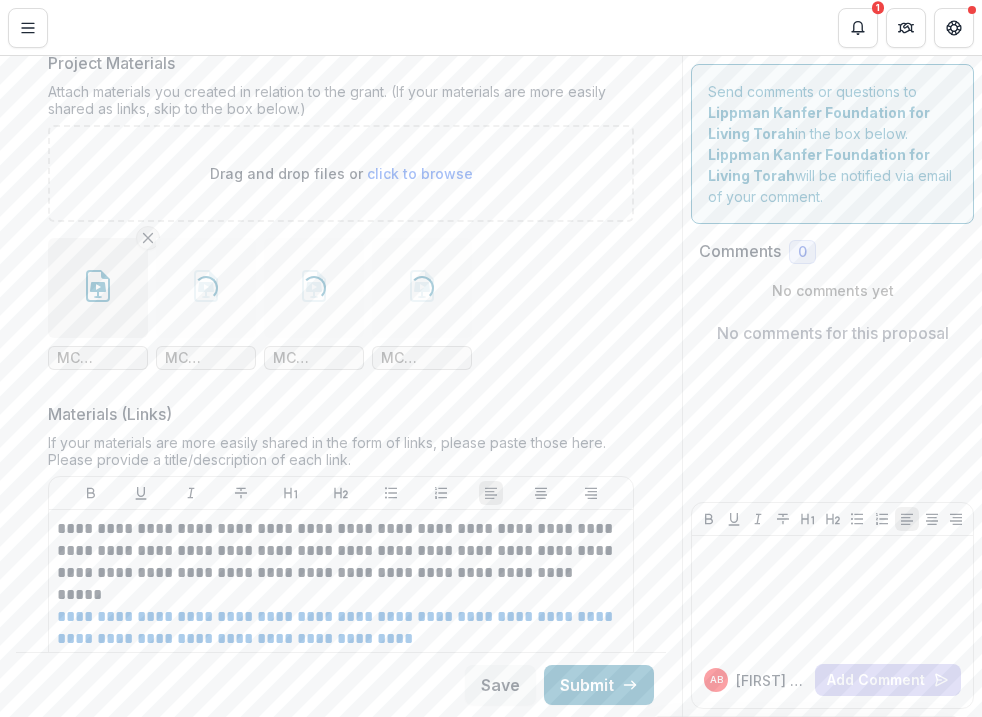 click 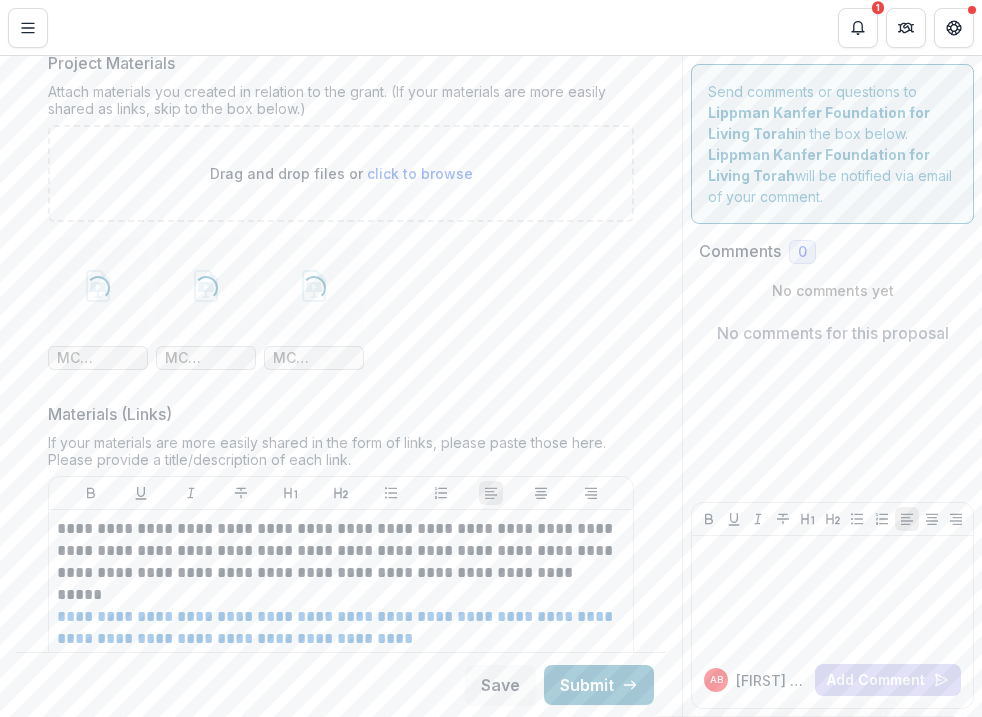 click on "Loading..." at bounding box center [98, 288] 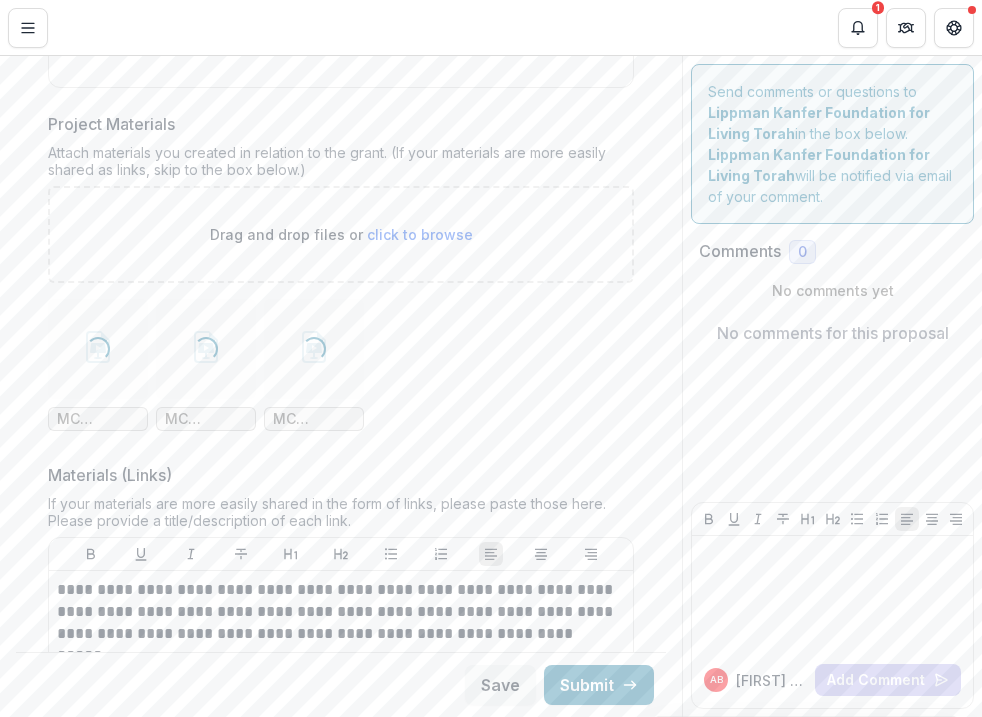 scroll, scrollTop: 1117, scrollLeft: 0, axis: vertical 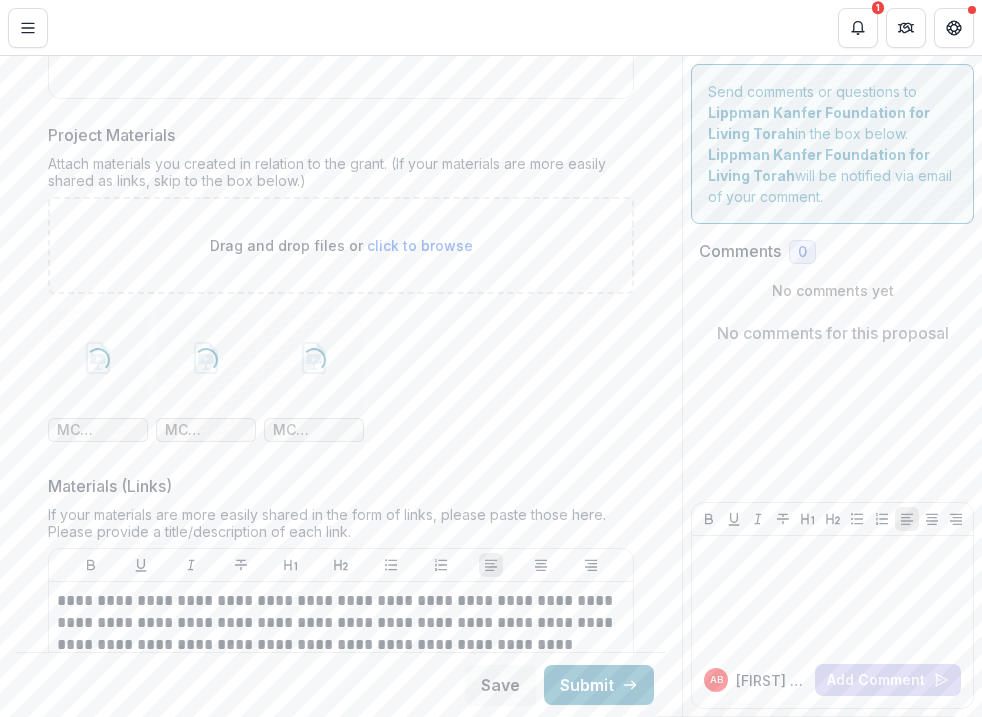 click on "Loading..." at bounding box center [314, 360] 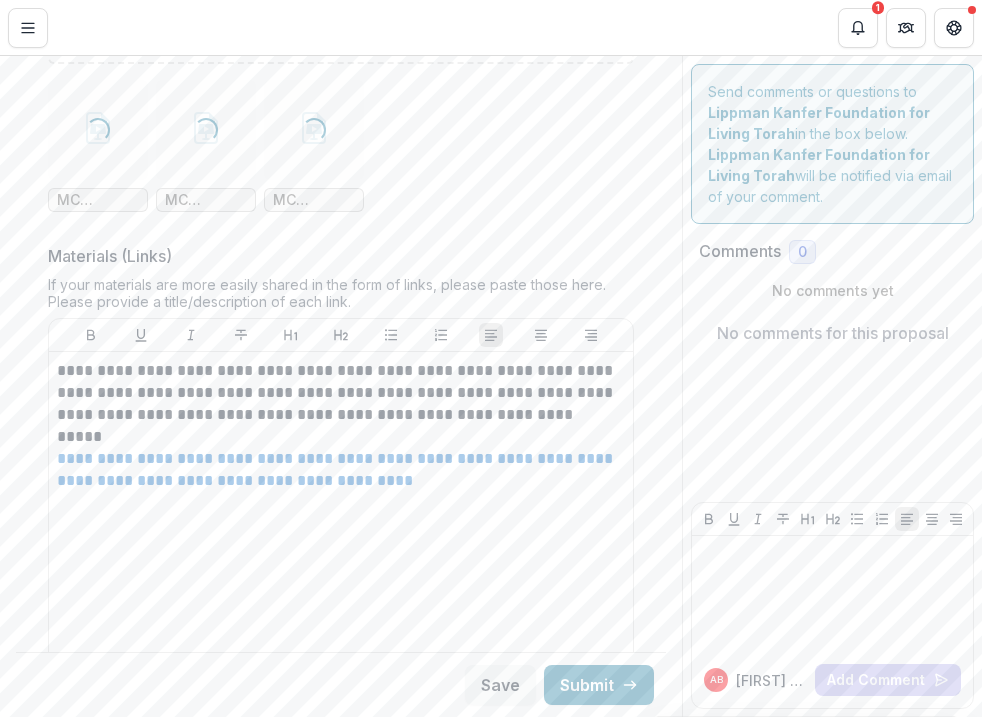 scroll, scrollTop: 1355, scrollLeft: 0, axis: vertical 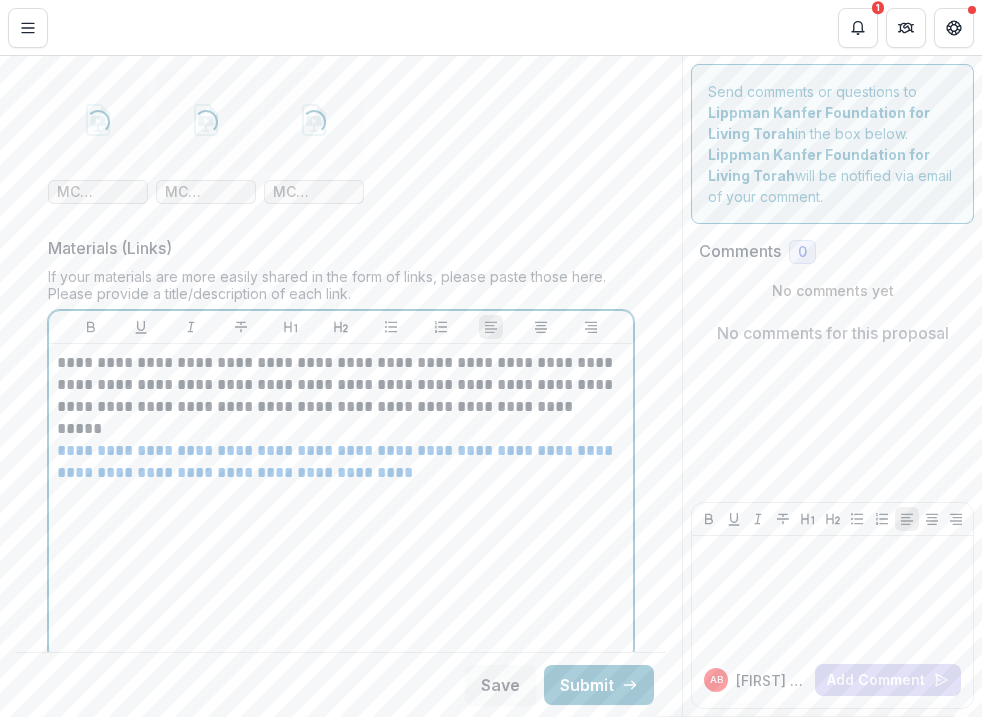 click on "**********" at bounding box center [338, 385] 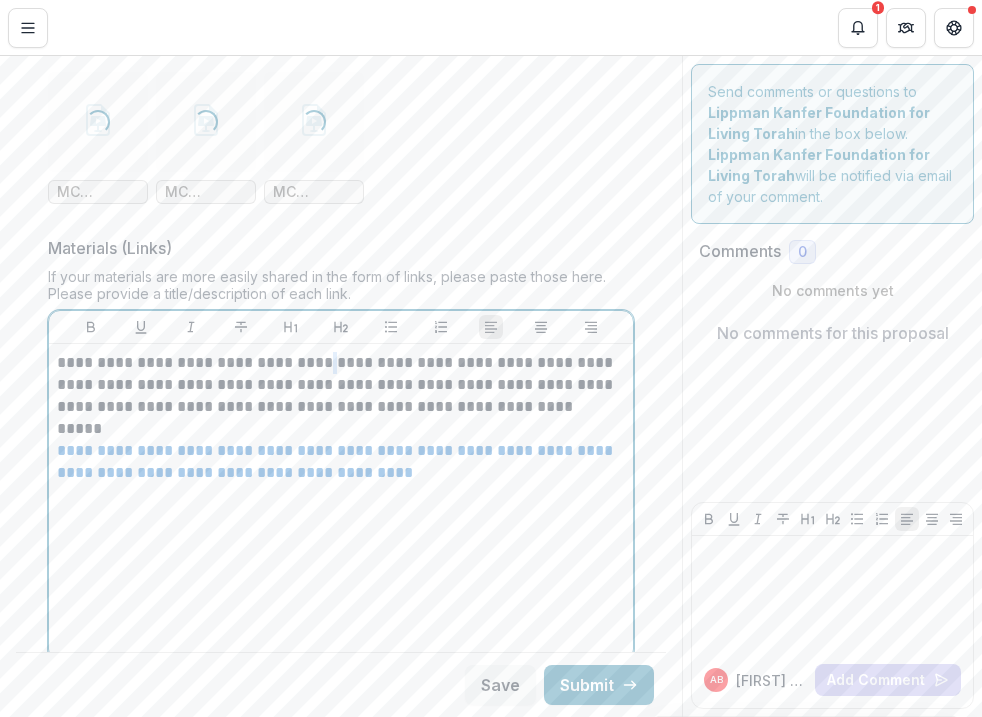 click on "**********" at bounding box center [338, 385] 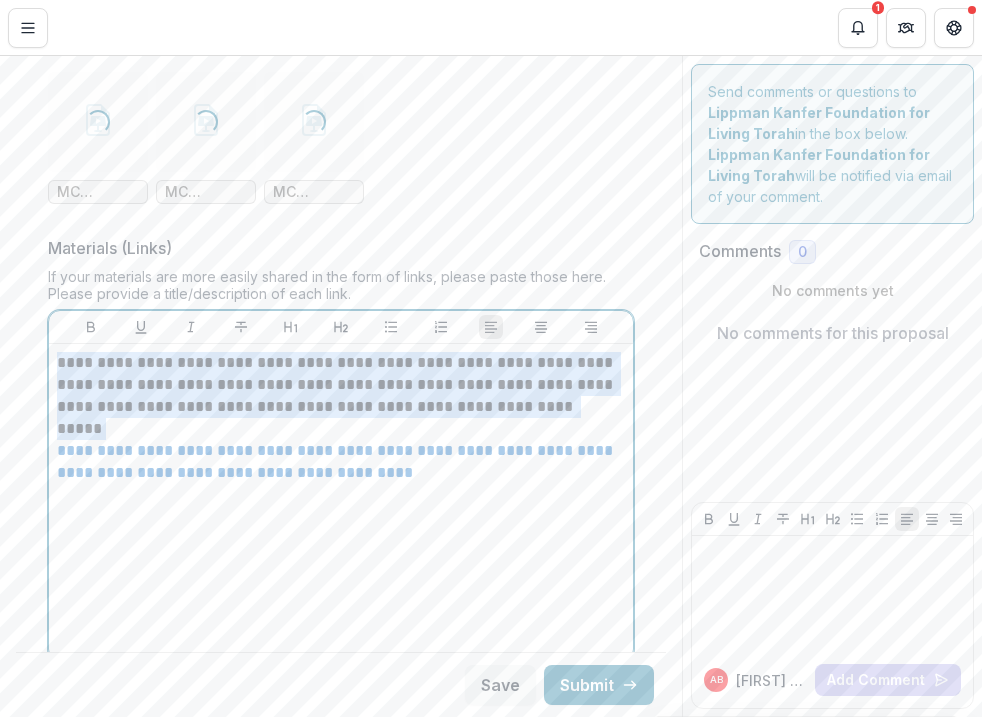 click on "**********" at bounding box center [338, 385] 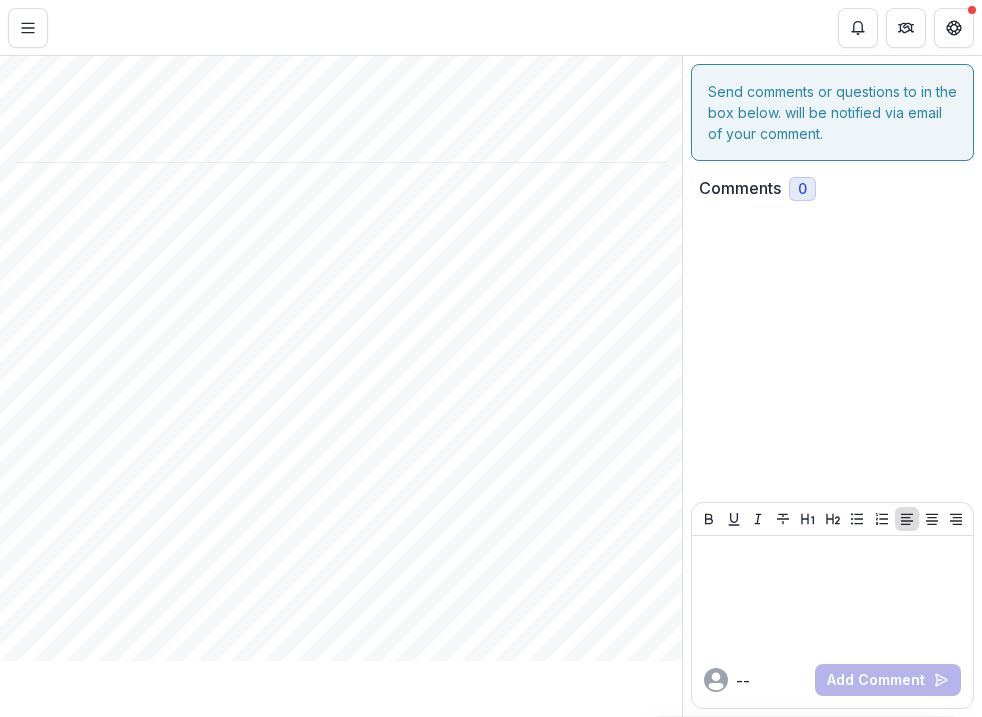 scroll, scrollTop: 0, scrollLeft: 0, axis: both 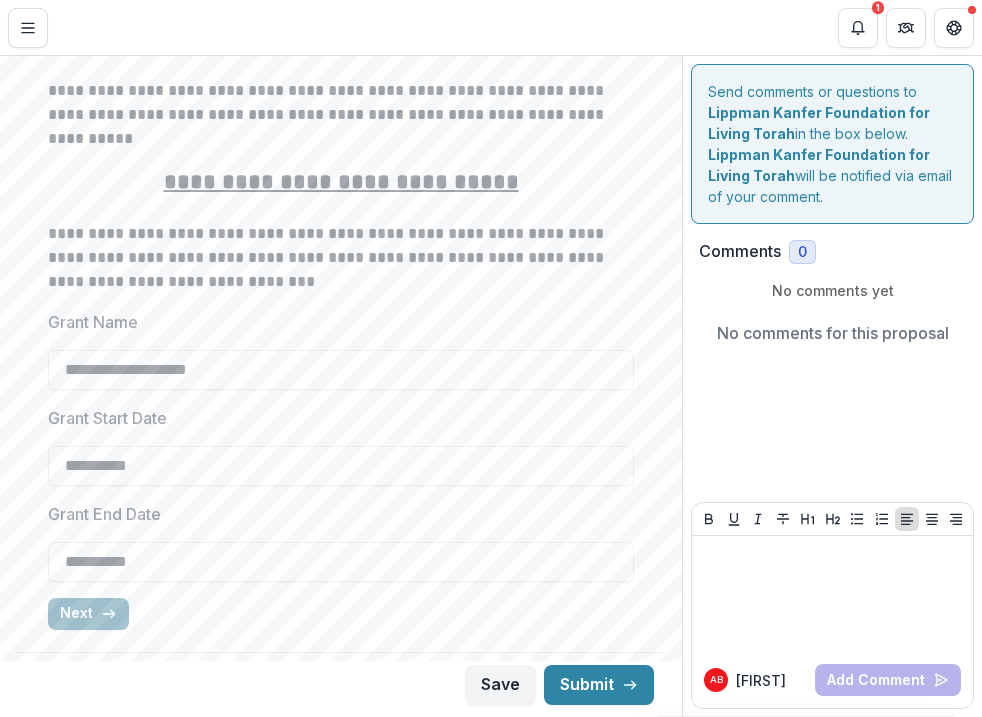 click on "Next" at bounding box center (88, 614) 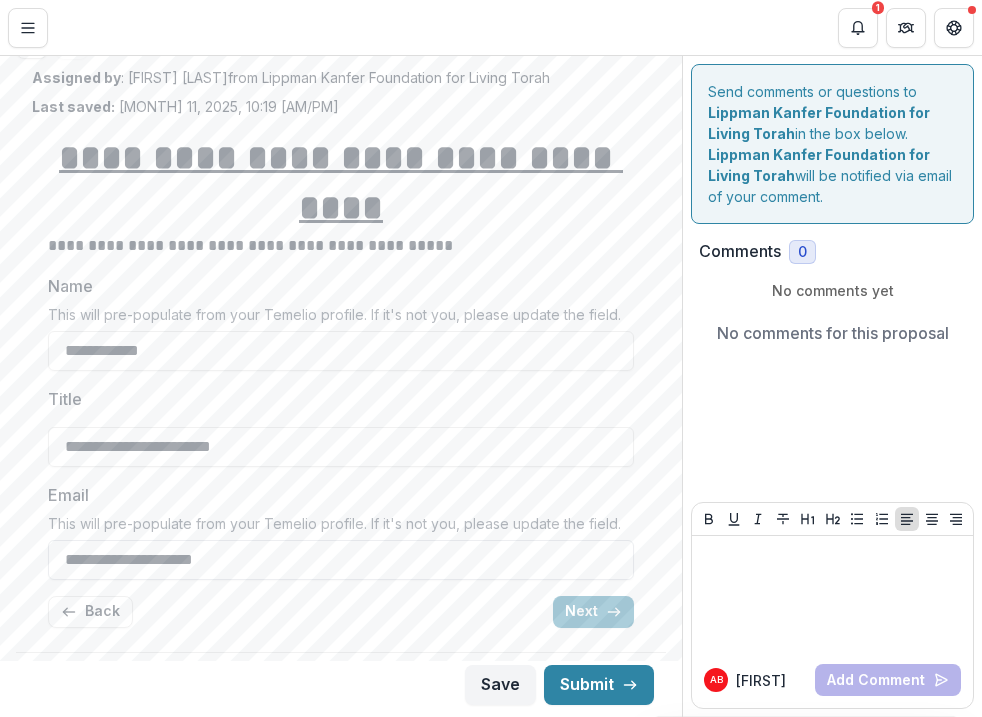 scroll, scrollTop: 121, scrollLeft: 0, axis: vertical 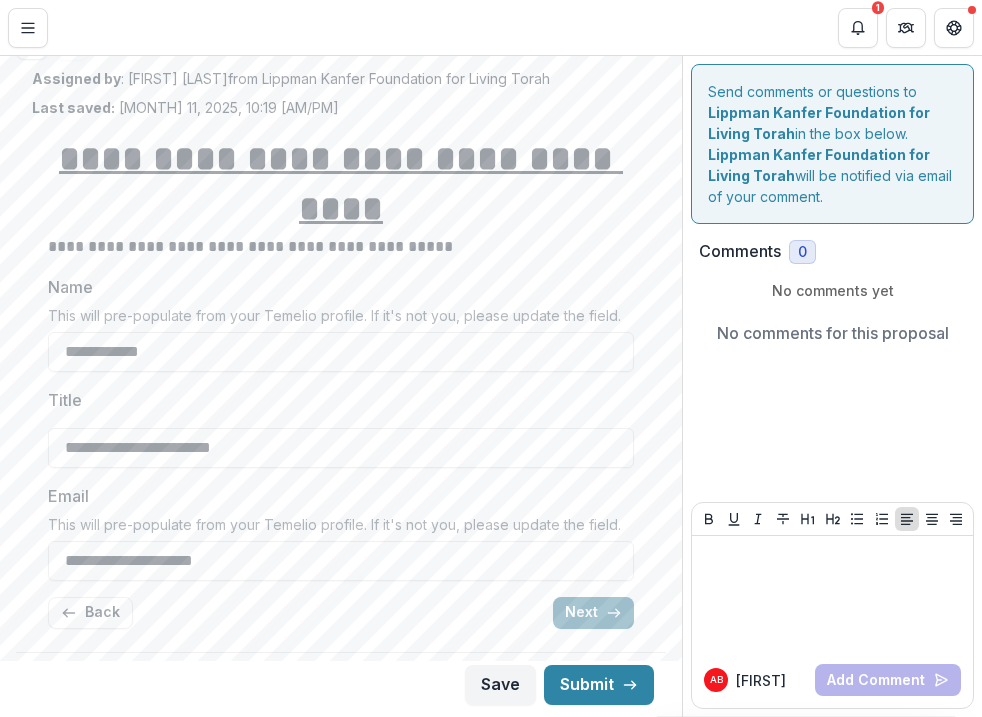 click on "Next" at bounding box center (593, 613) 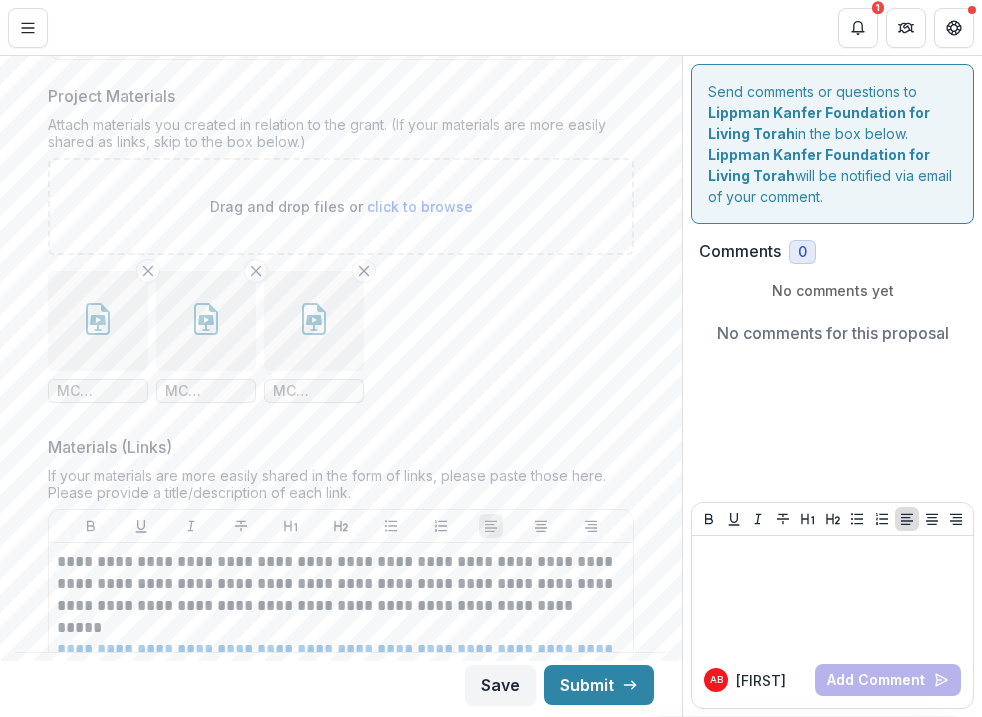scroll, scrollTop: 1157, scrollLeft: 0, axis: vertical 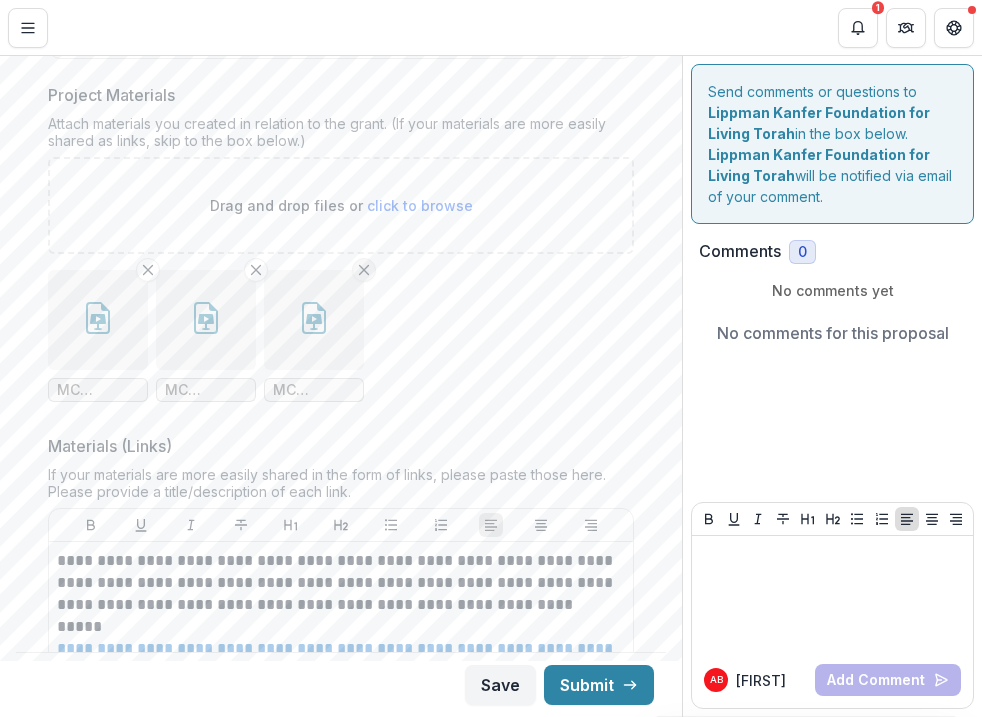 click 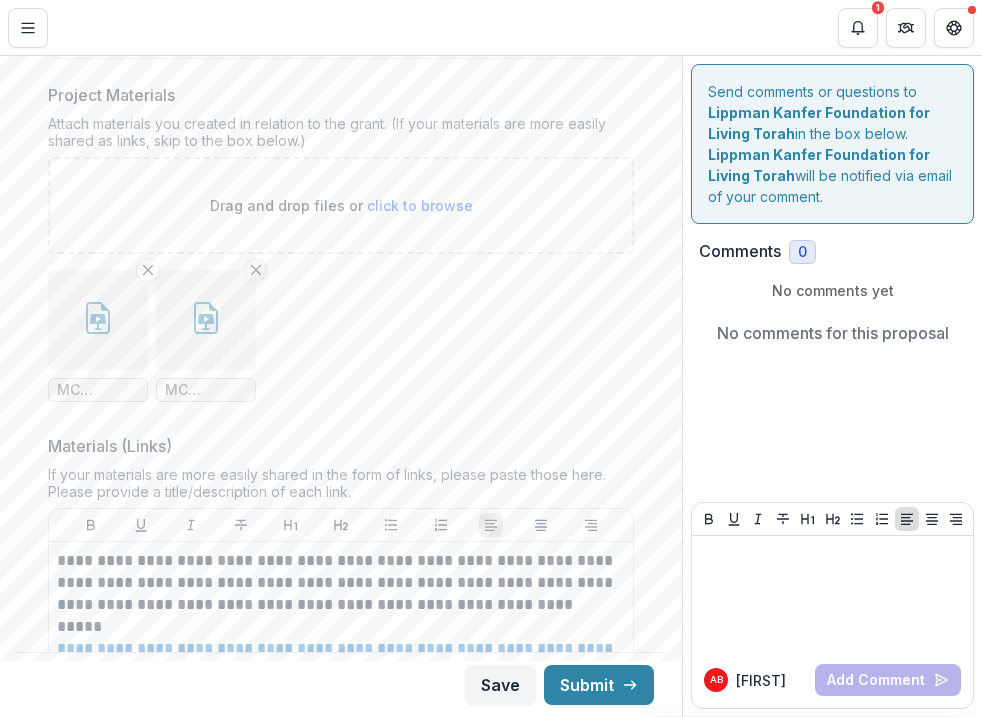 click 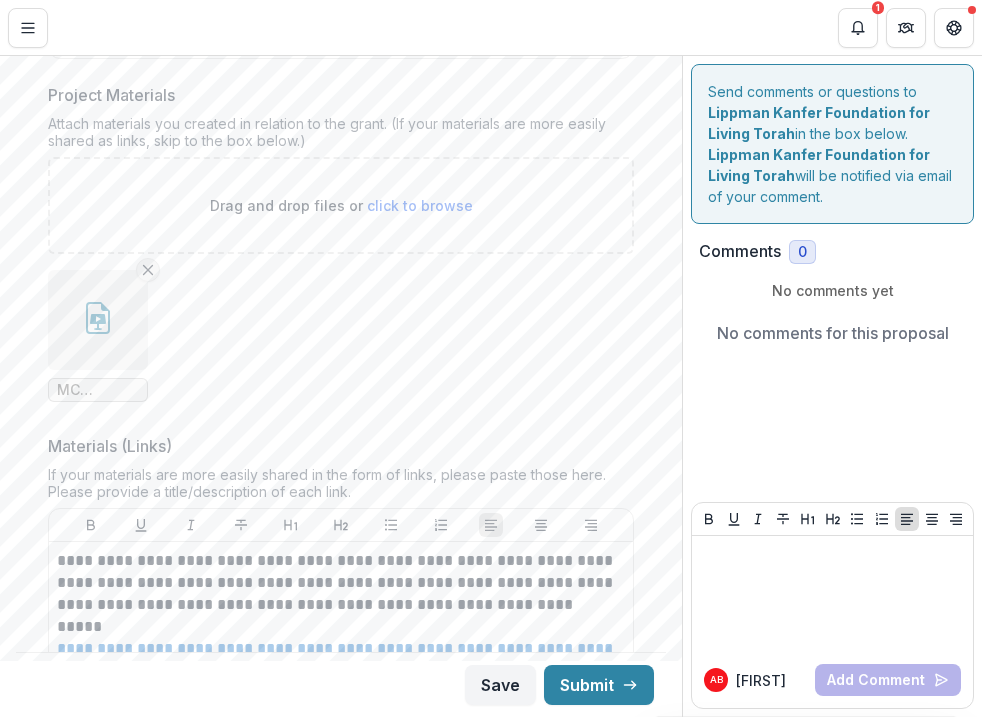 click 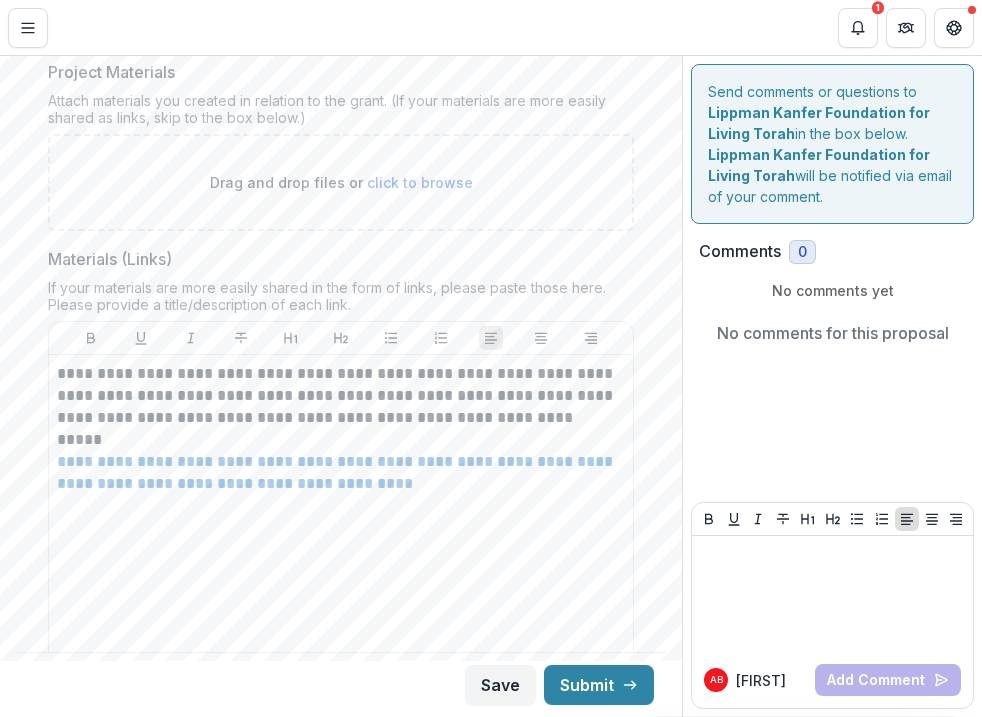 scroll, scrollTop: 1200, scrollLeft: 0, axis: vertical 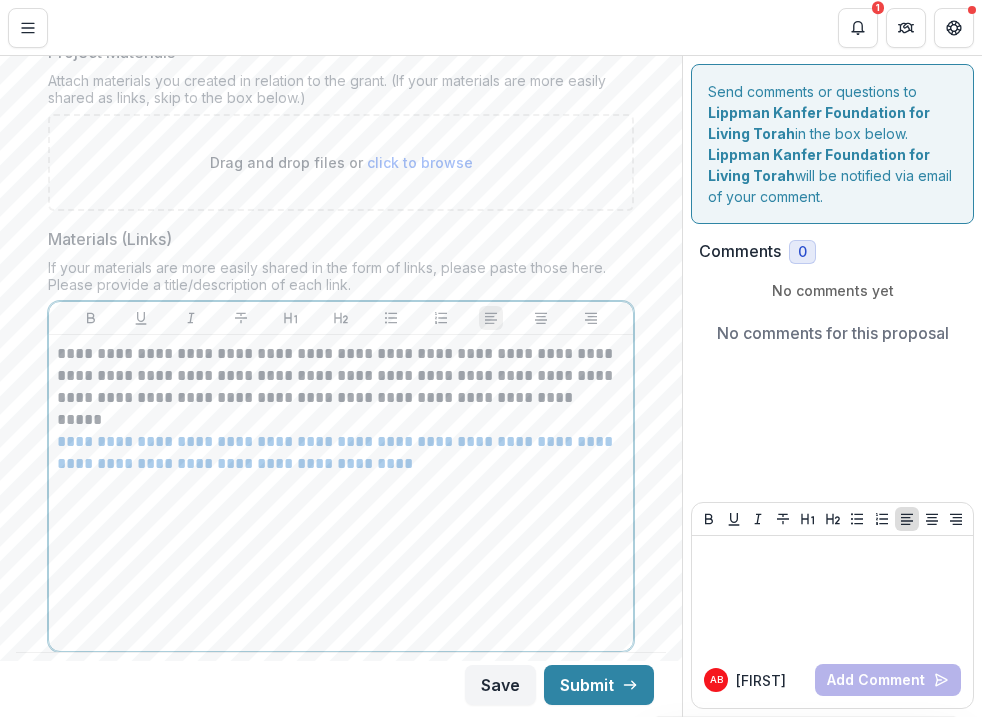 click on "**********" at bounding box center (338, 376) 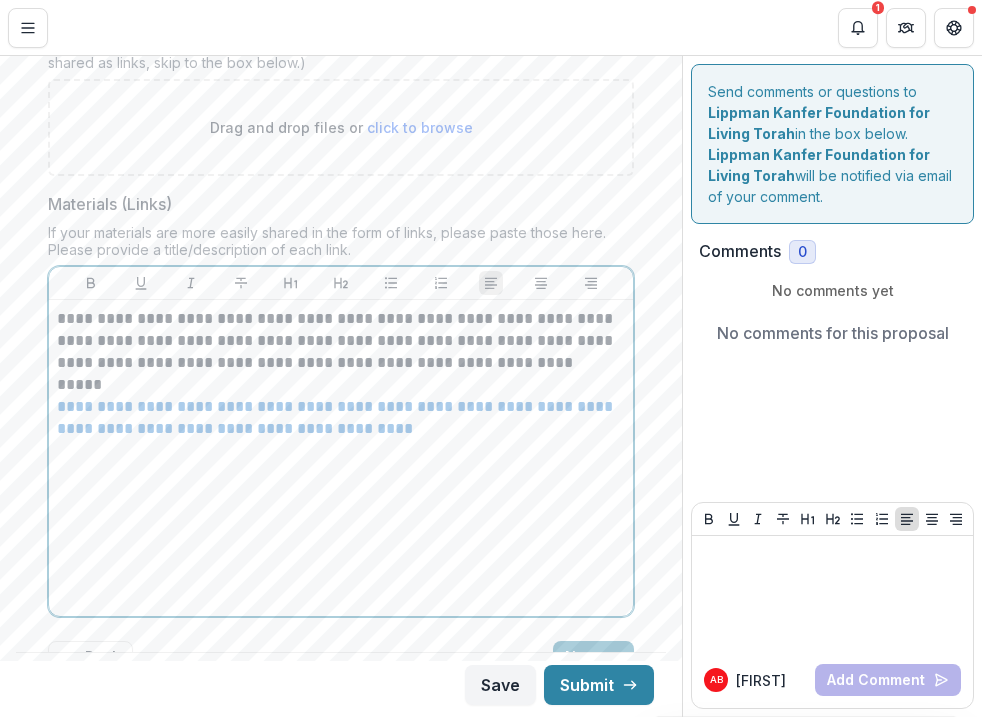click on "**********" at bounding box center (338, 341) 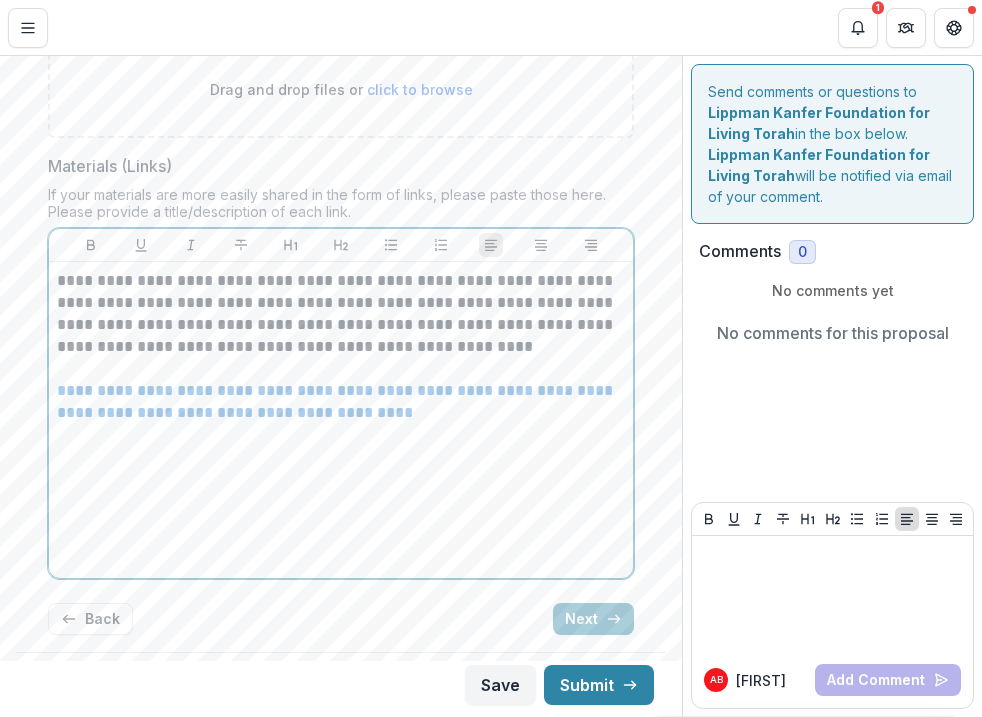scroll, scrollTop: 1272, scrollLeft: 0, axis: vertical 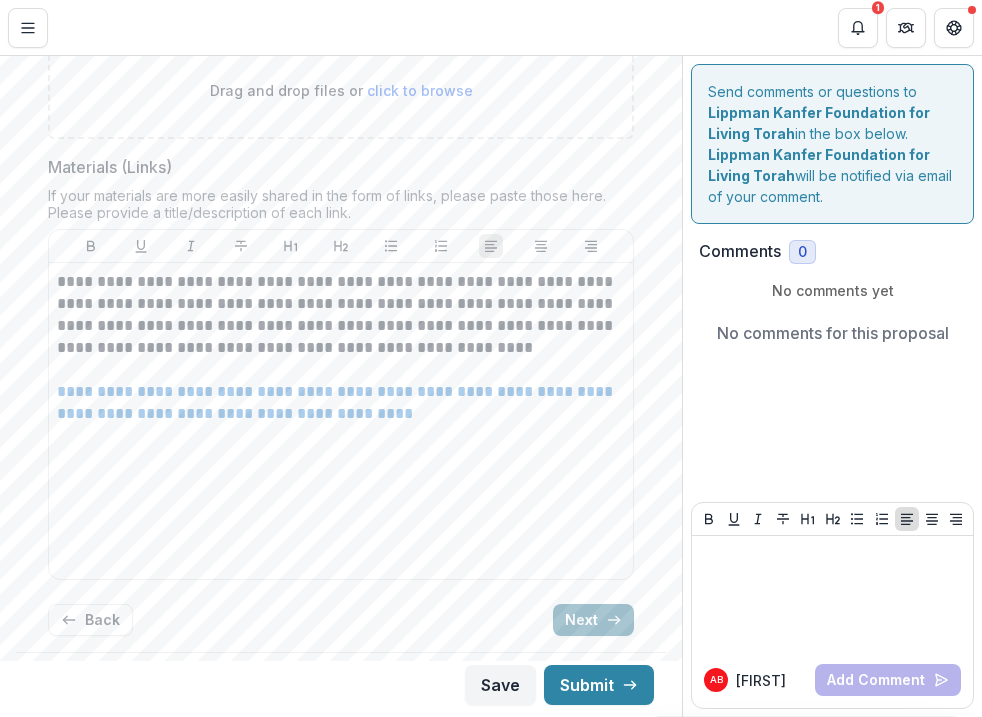 click on "Next" at bounding box center (593, 620) 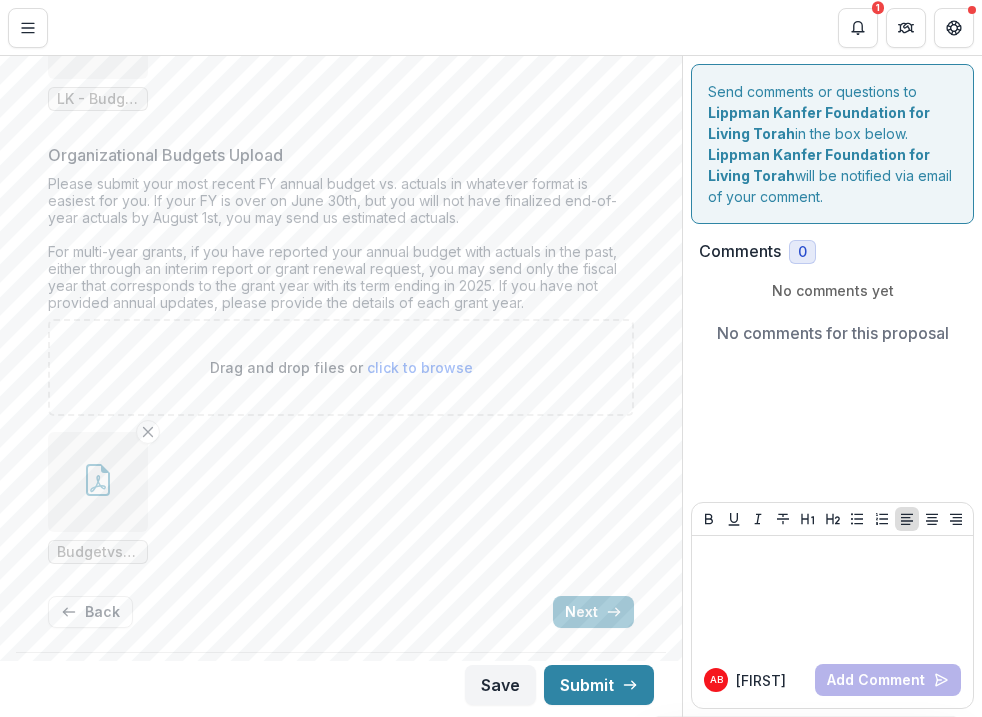 scroll, scrollTop: 546, scrollLeft: 0, axis: vertical 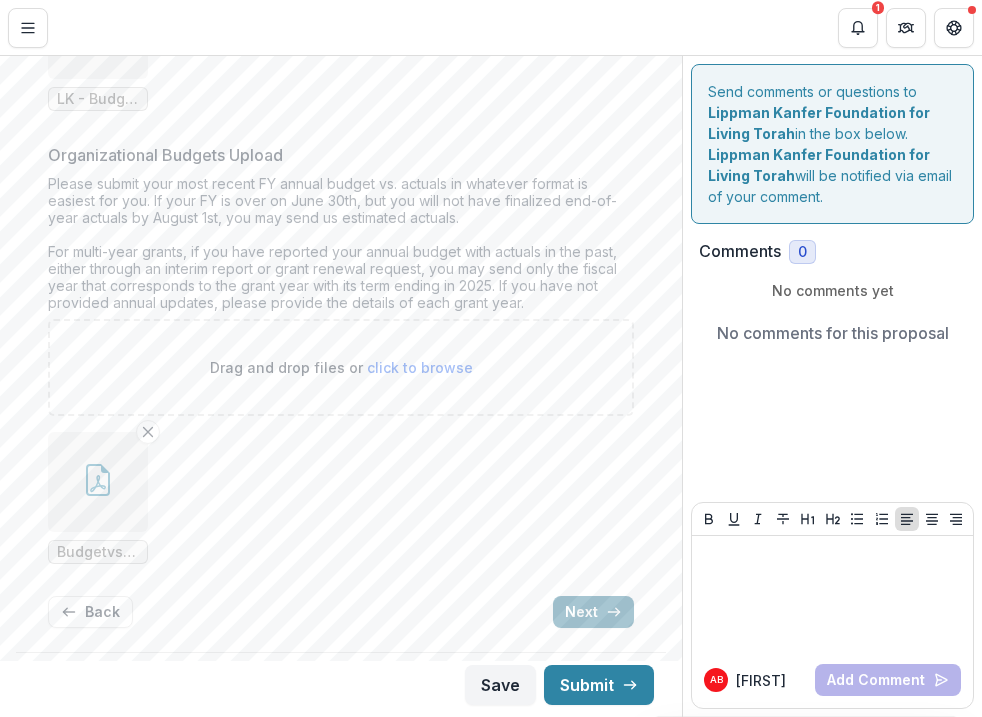 click on "Next" at bounding box center [593, 612] 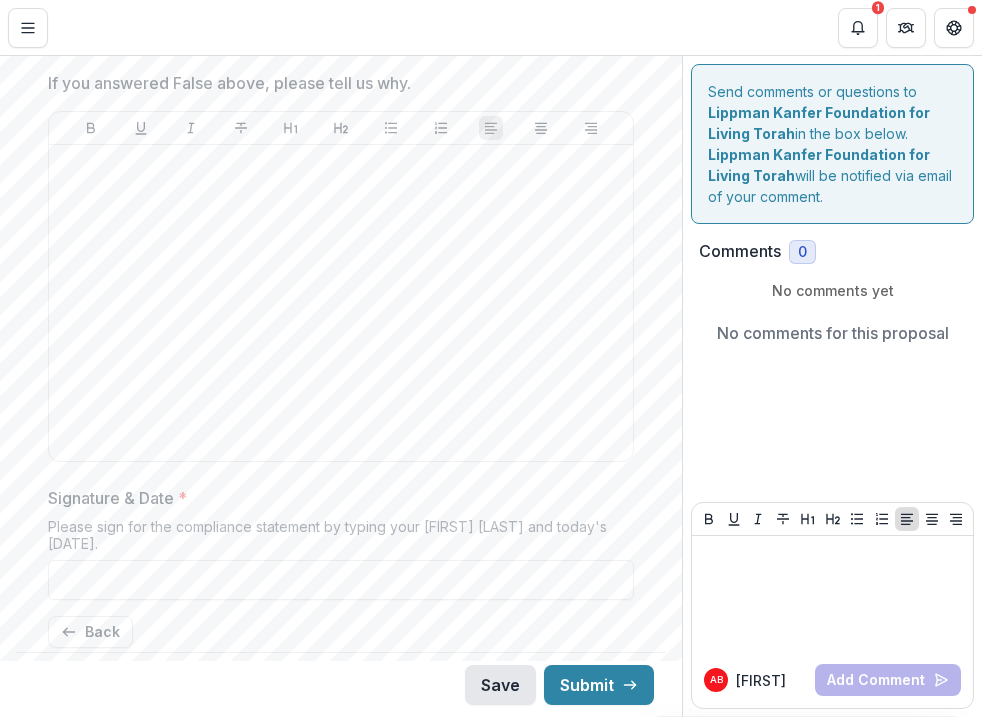scroll, scrollTop: 477, scrollLeft: 0, axis: vertical 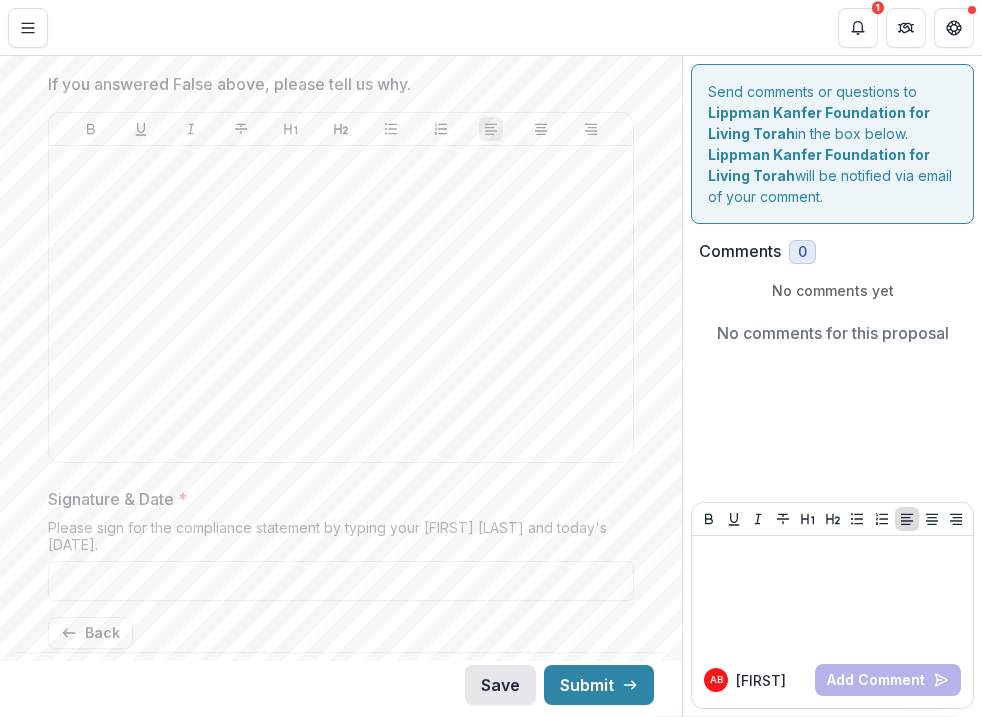 click on "Save" at bounding box center [500, 685] 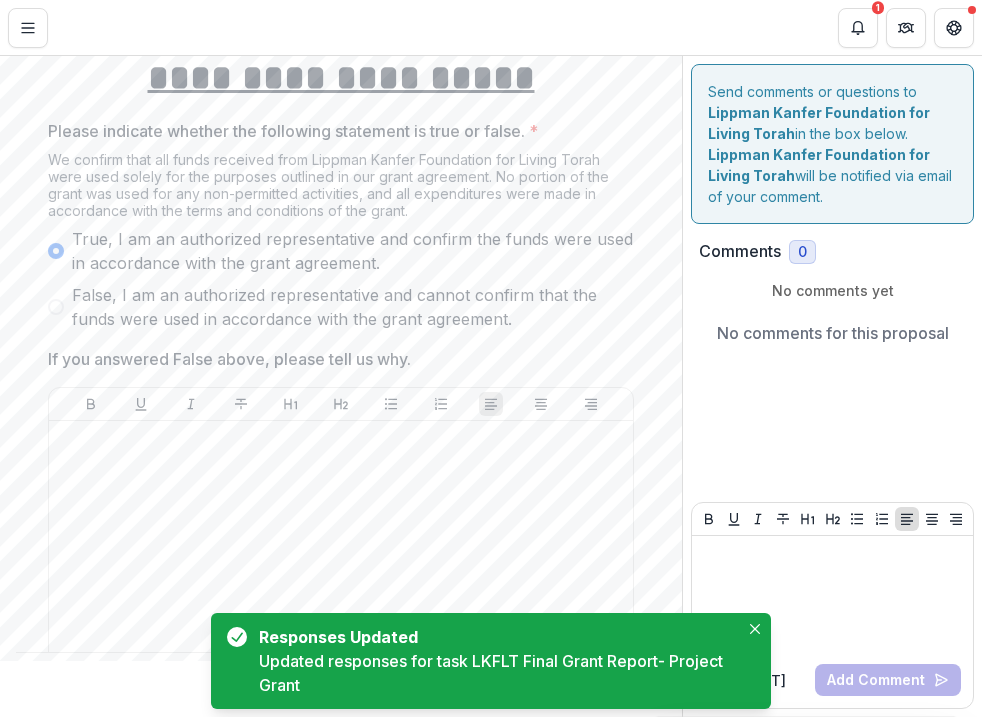 scroll, scrollTop: 13, scrollLeft: 0, axis: vertical 